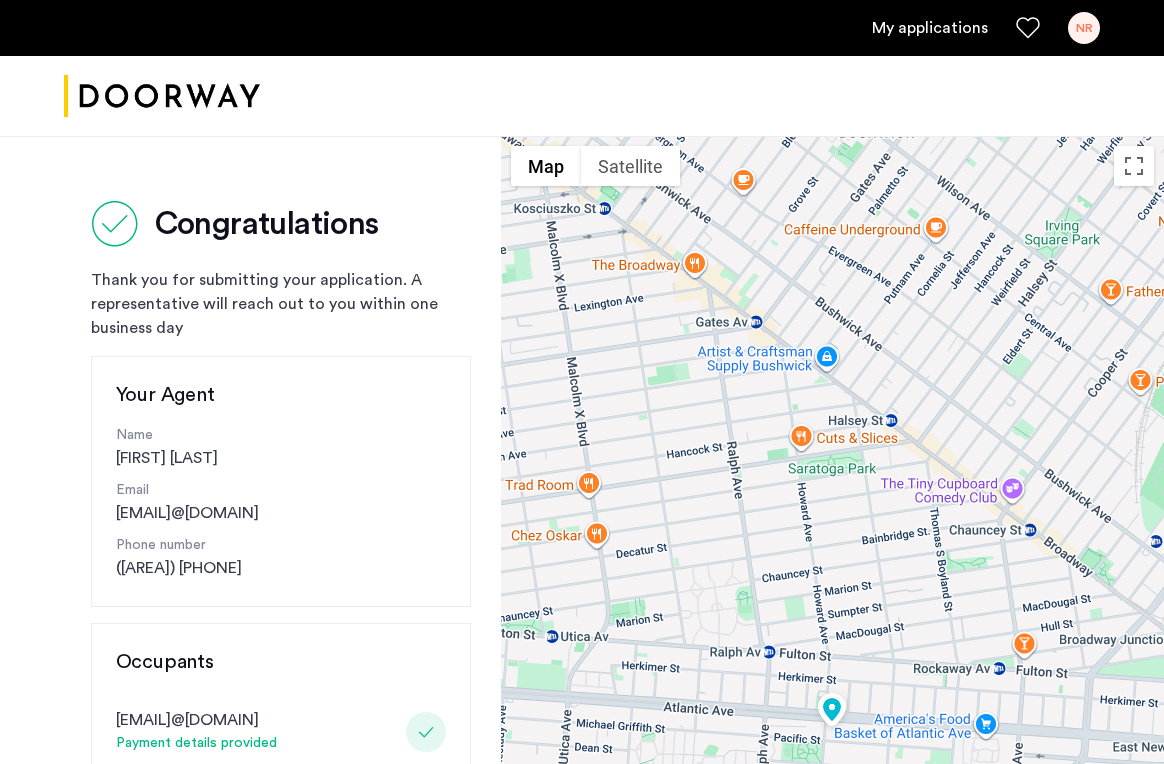 scroll, scrollTop: 371, scrollLeft: 0, axis: vertical 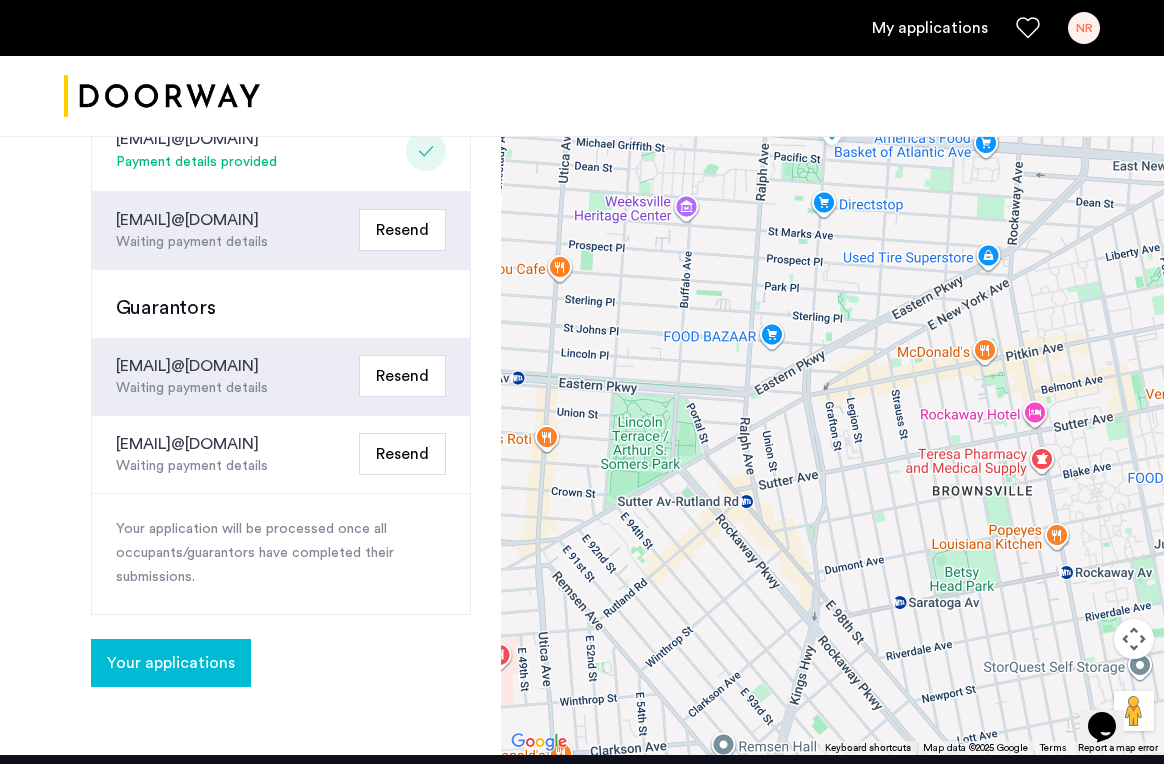click on "My applications" at bounding box center (930, 28) 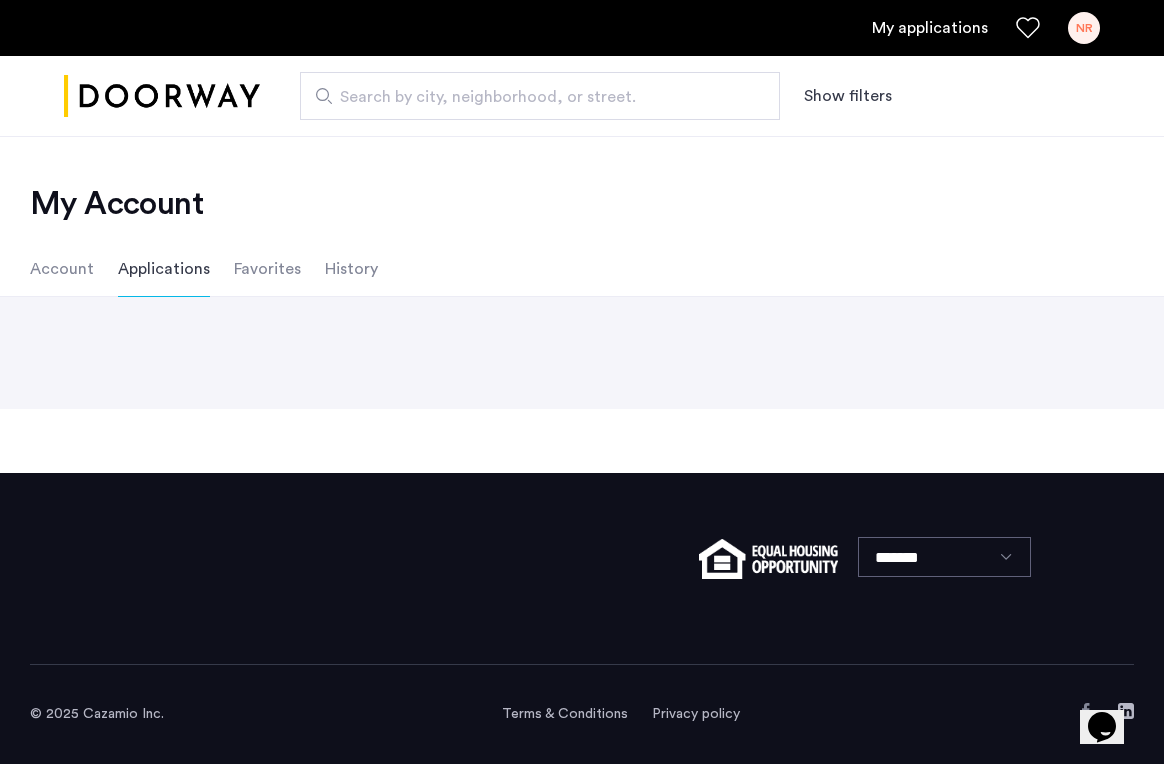 scroll, scrollTop: 0, scrollLeft: 0, axis: both 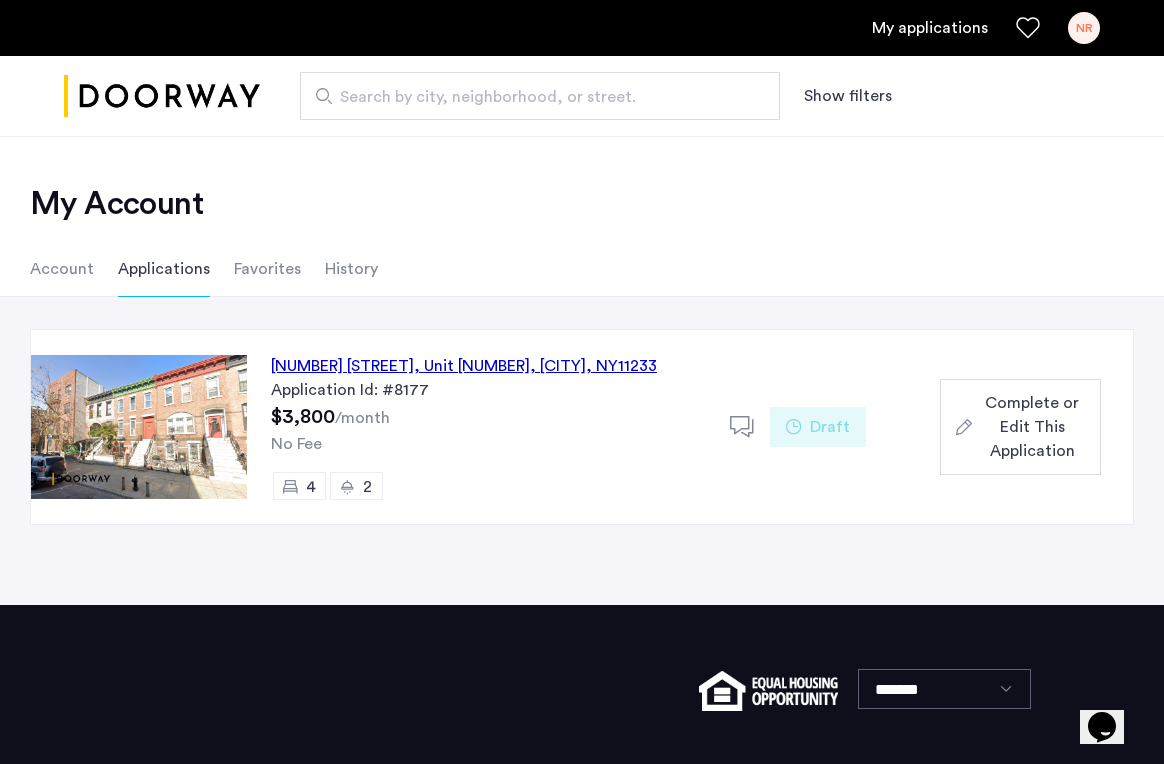 click on "Complete or Edit This Application" 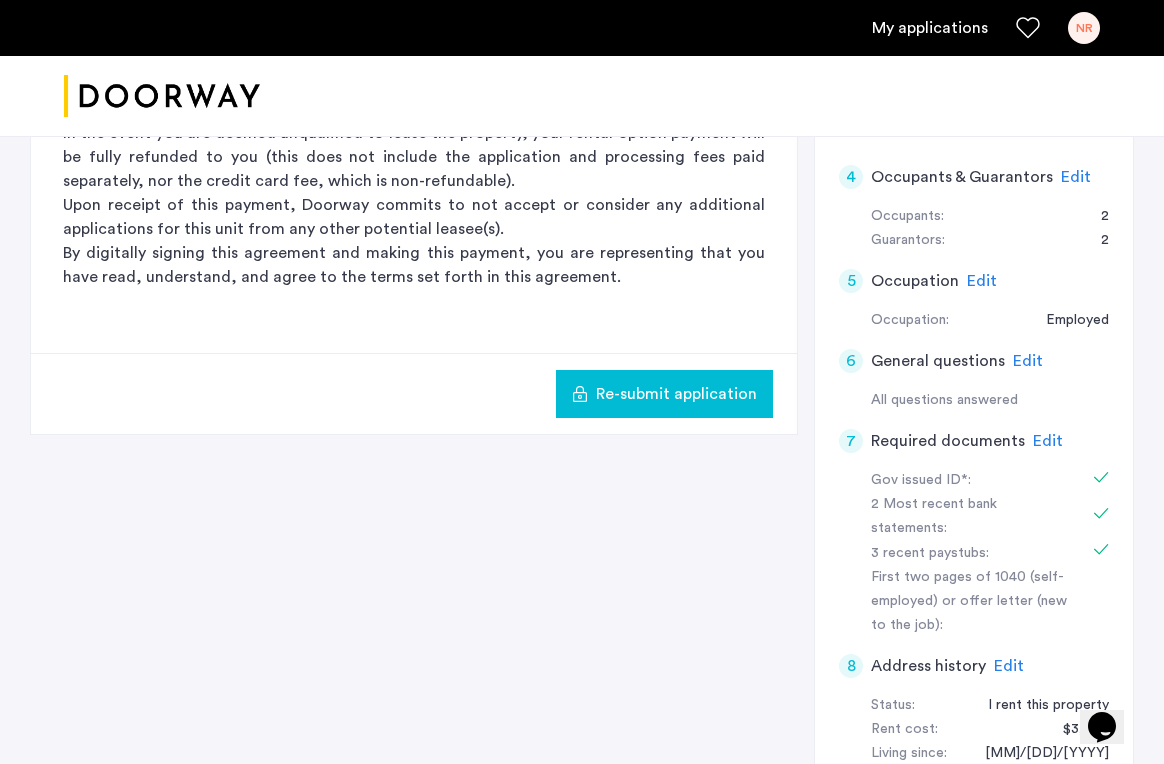 scroll, scrollTop: 562, scrollLeft: 0, axis: vertical 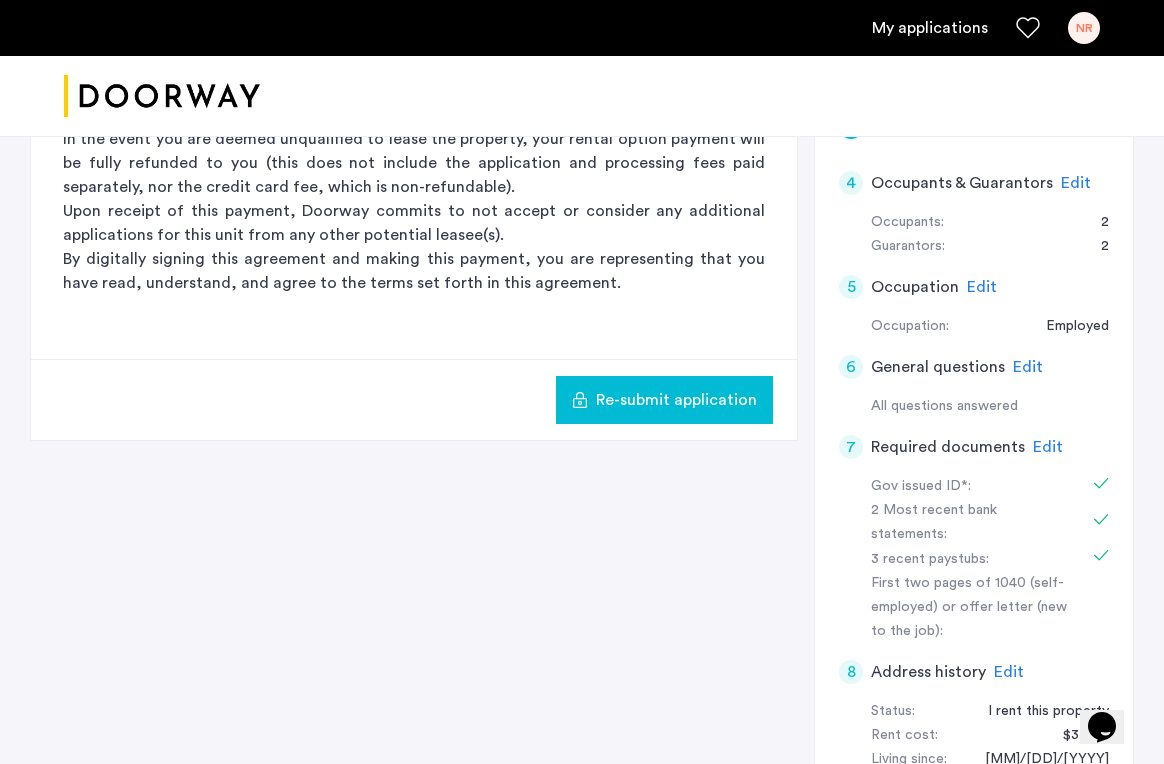 click on "Edit" 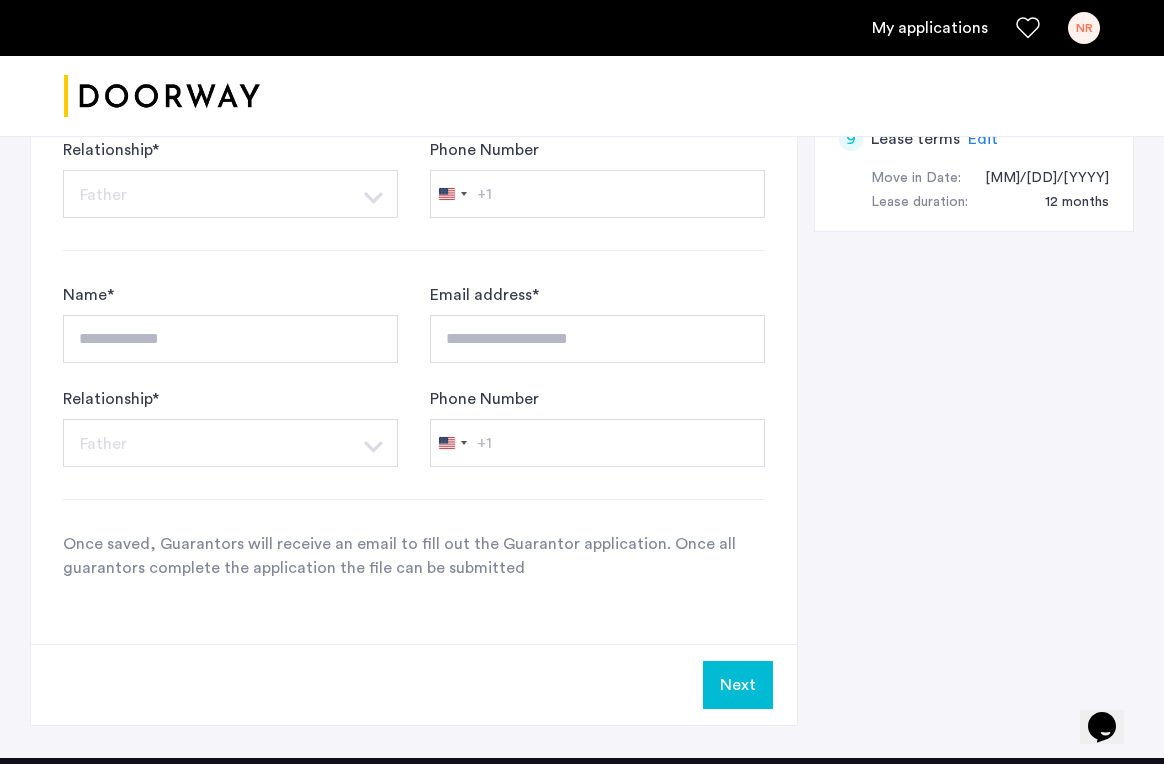 scroll, scrollTop: 1457, scrollLeft: 0, axis: vertical 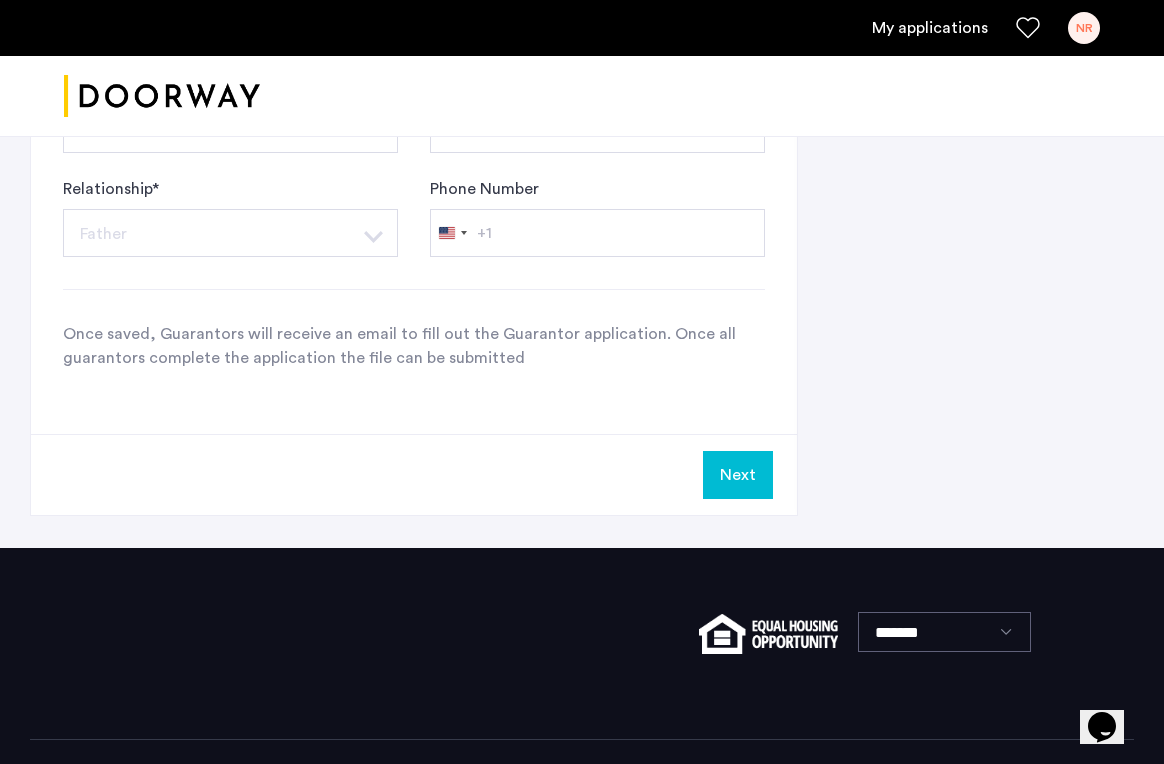 click on "Next" 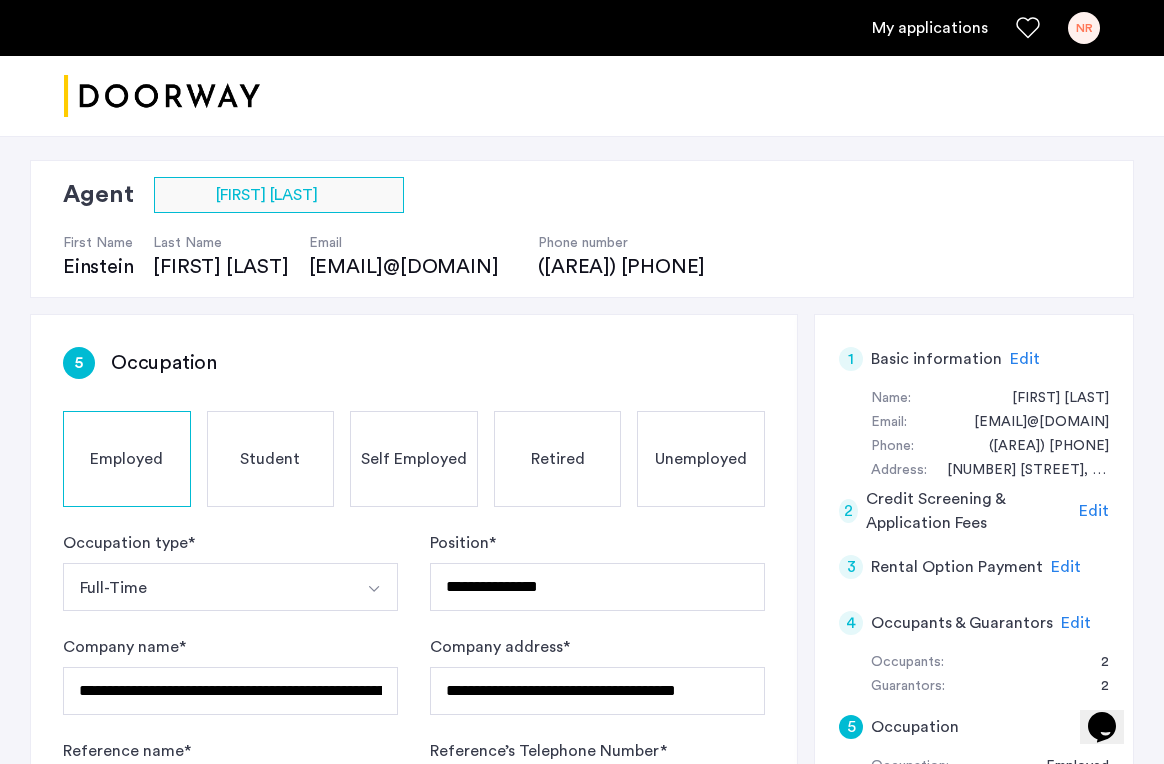 scroll, scrollTop: 170, scrollLeft: 0, axis: vertical 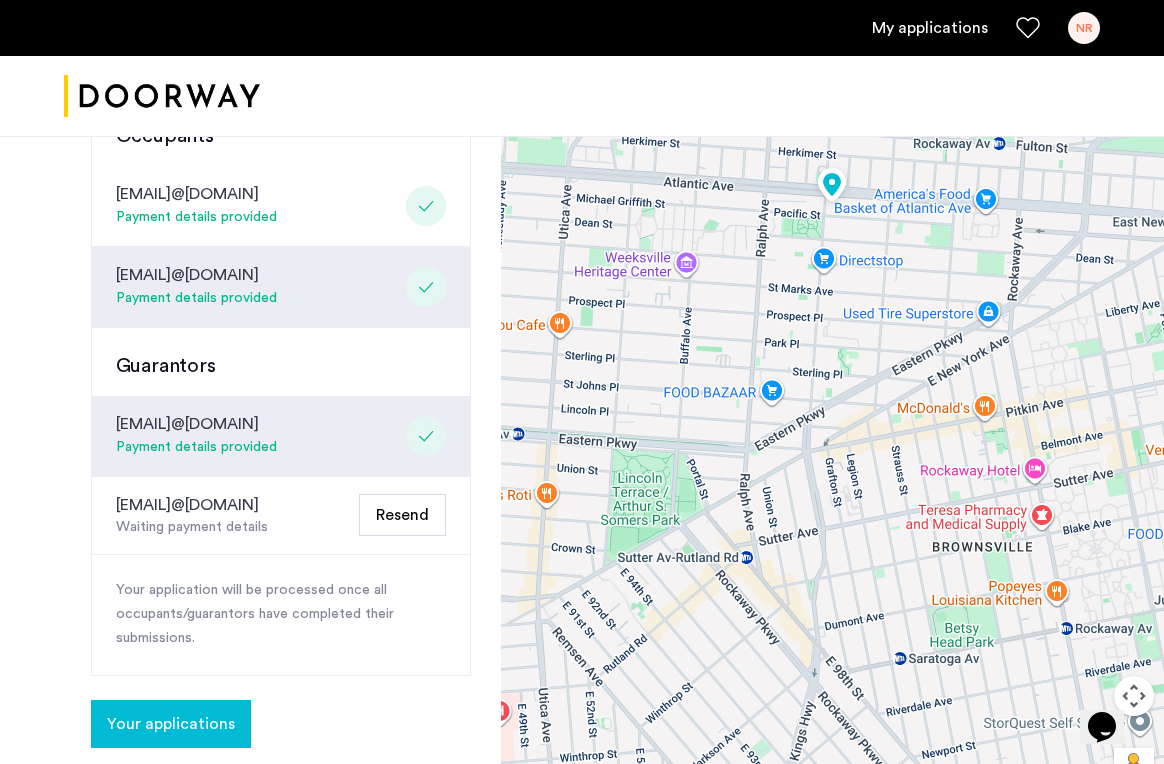 click on "Resend" 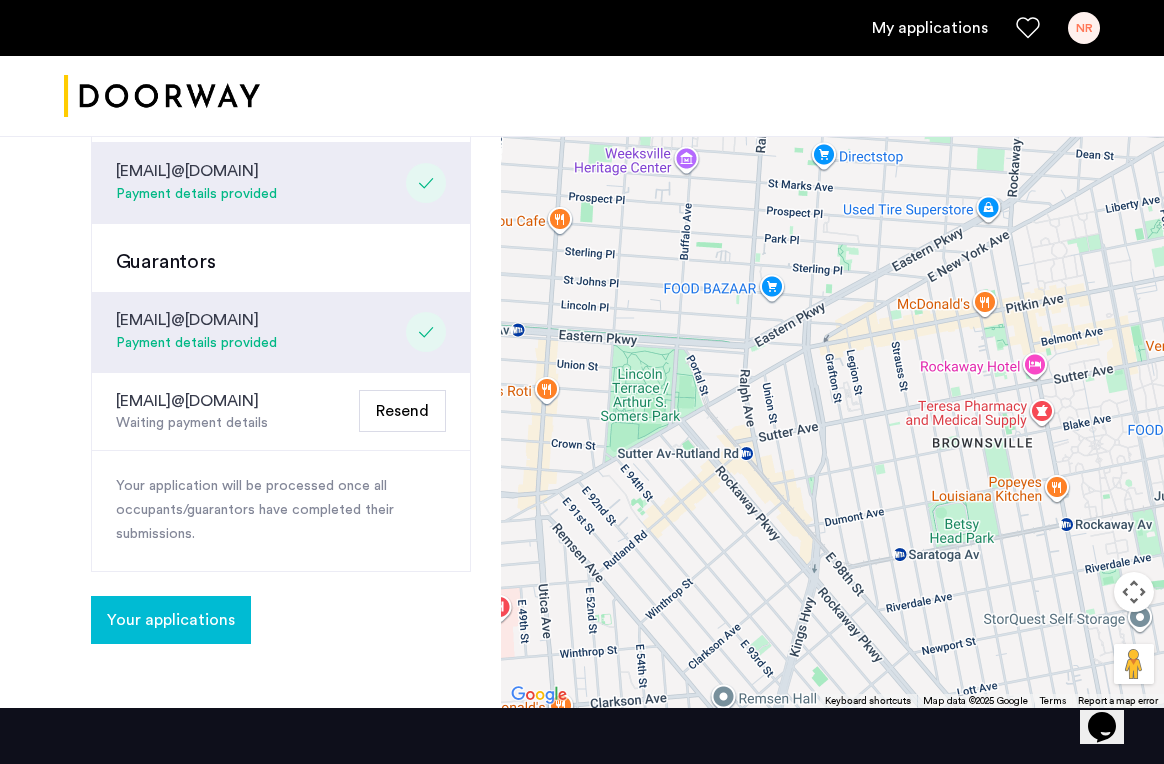scroll, scrollTop: 629, scrollLeft: 0, axis: vertical 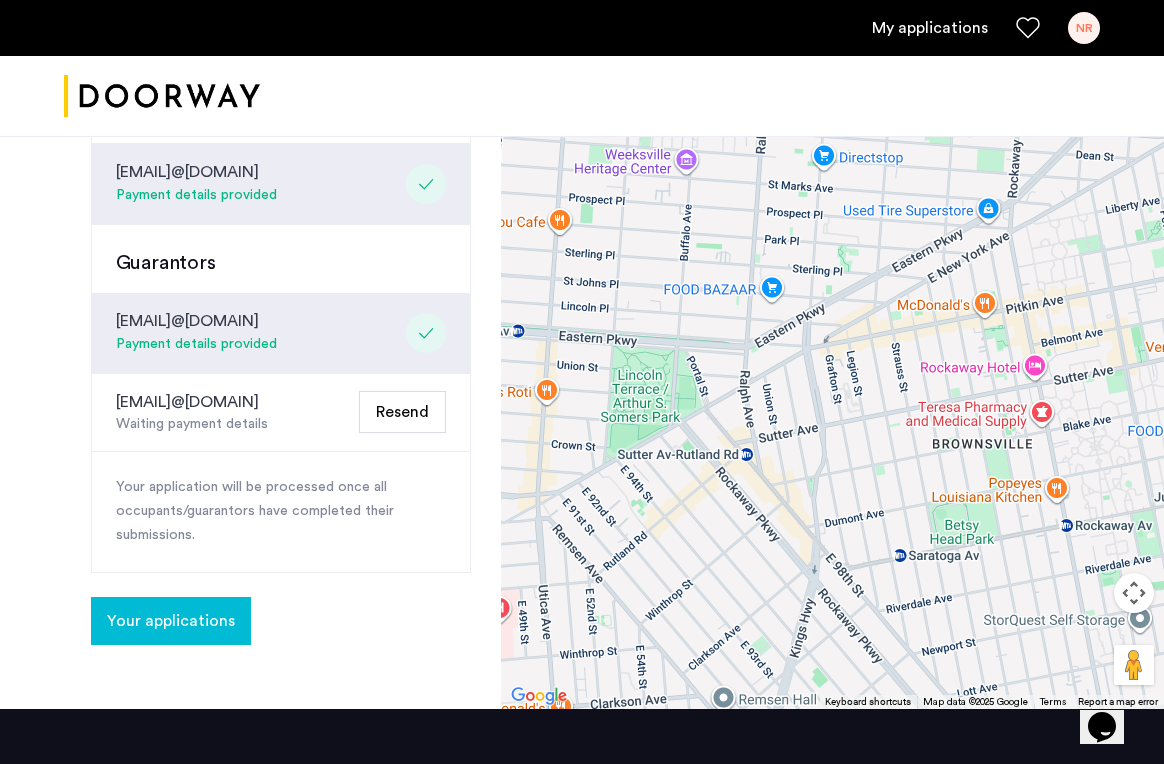 click on "Your applications" 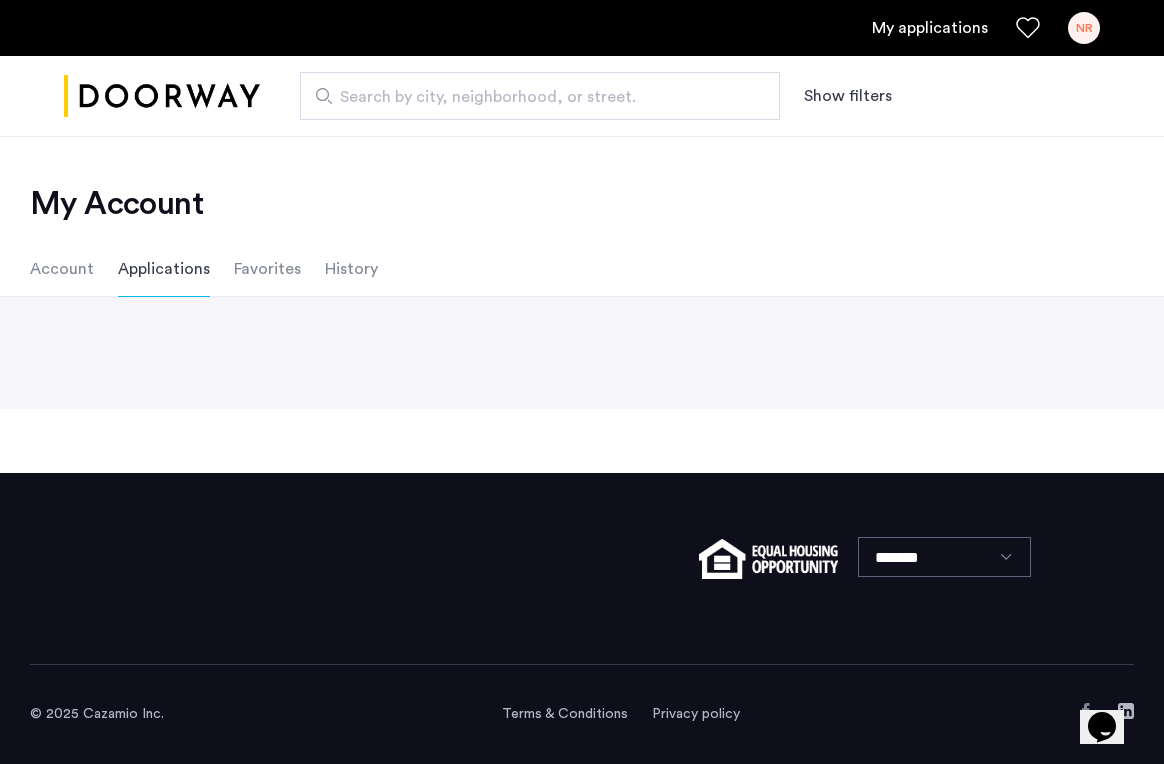 scroll, scrollTop: 0, scrollLeft: 0, axis: both 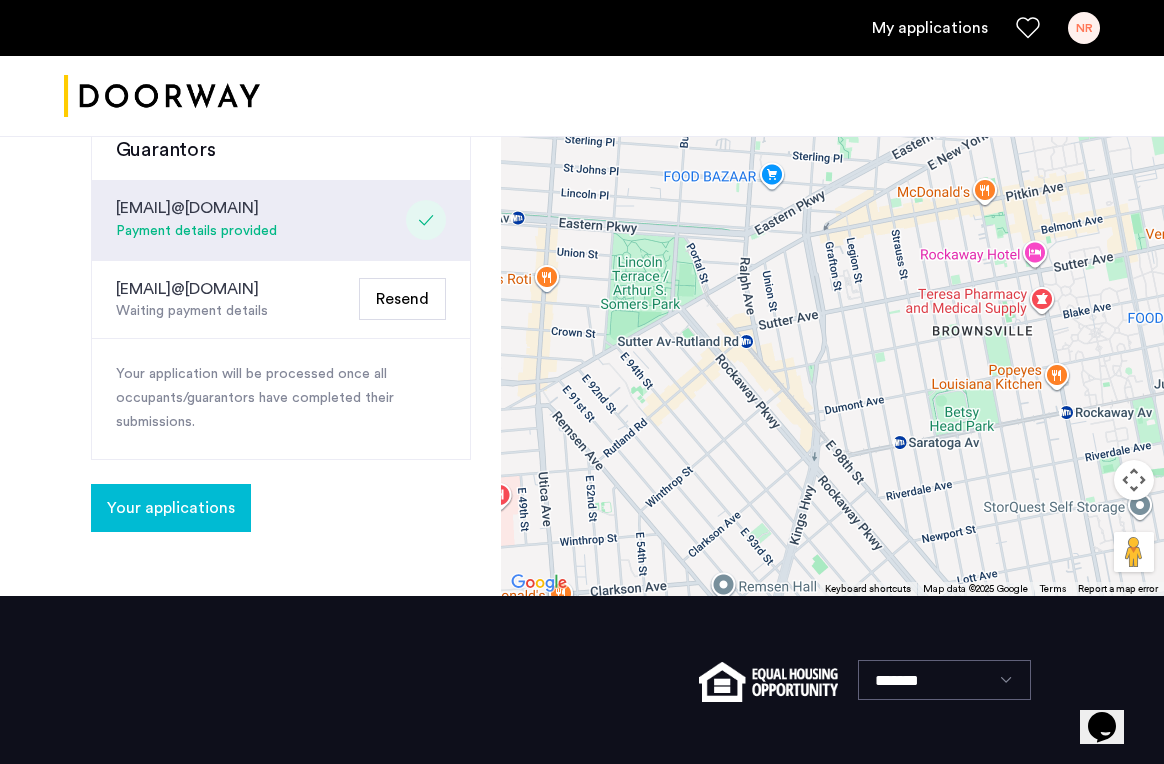 click on "Resend" 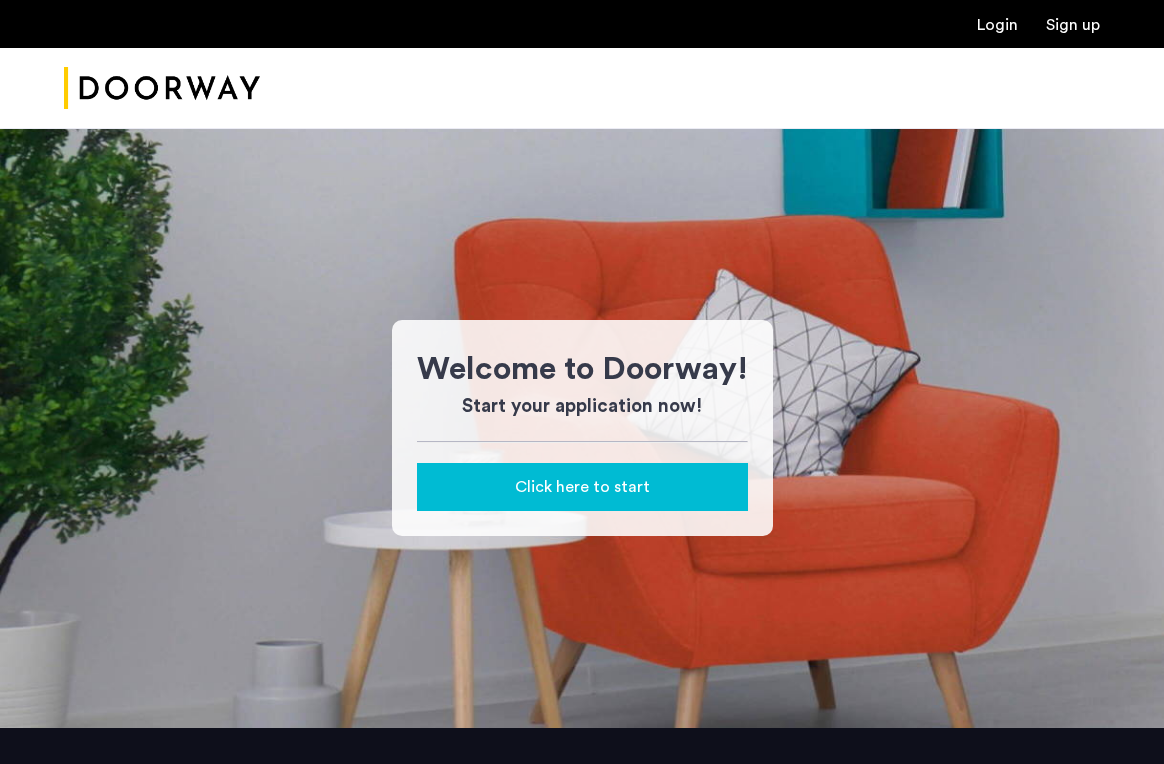 scroll, scrollTop: 0, scrollLeft: 0, axis: both 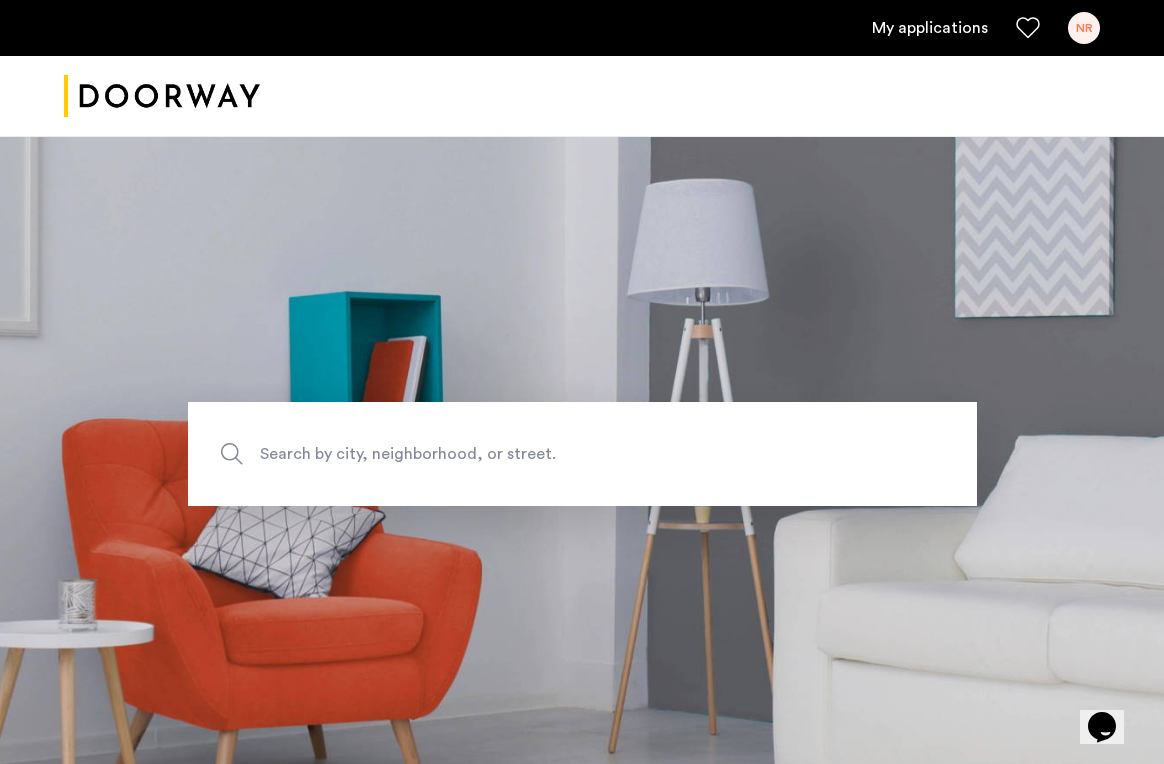 click on "My applications" at bounding box center (930, 28) 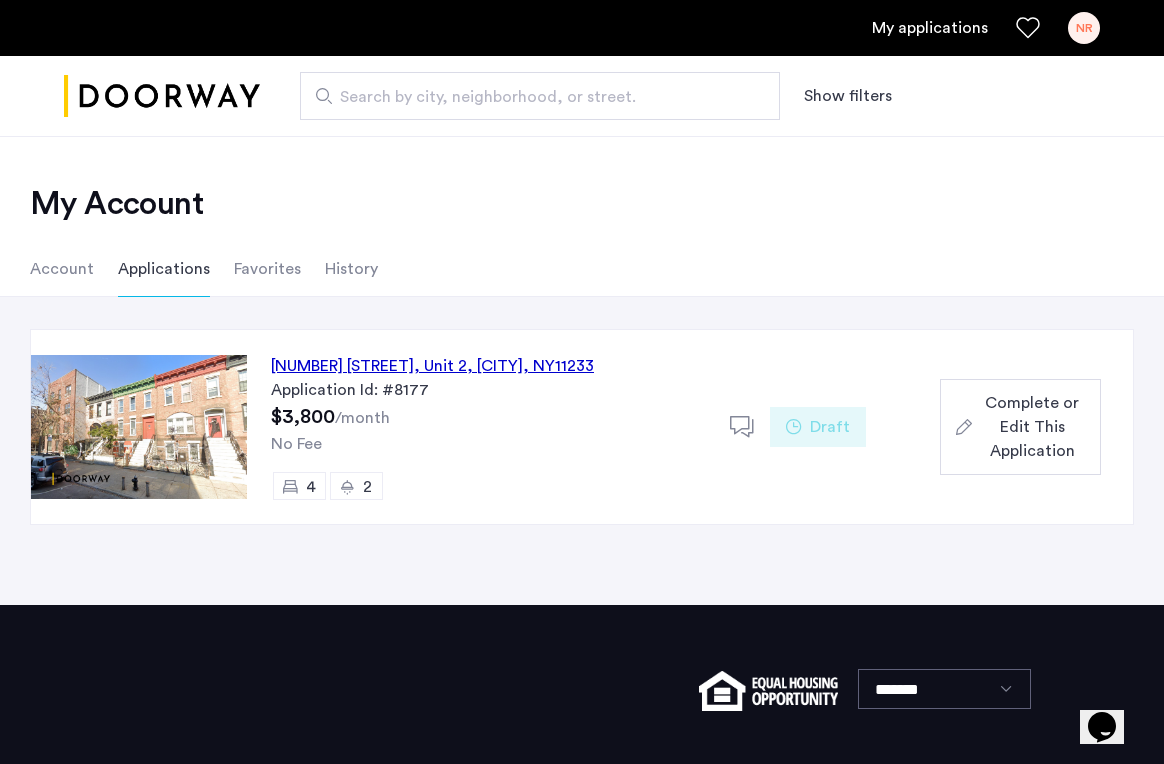 click on "[NUMBER] [STREET], Unit 2, [CITY] , [STATE]  [POSTAL_CODE]" 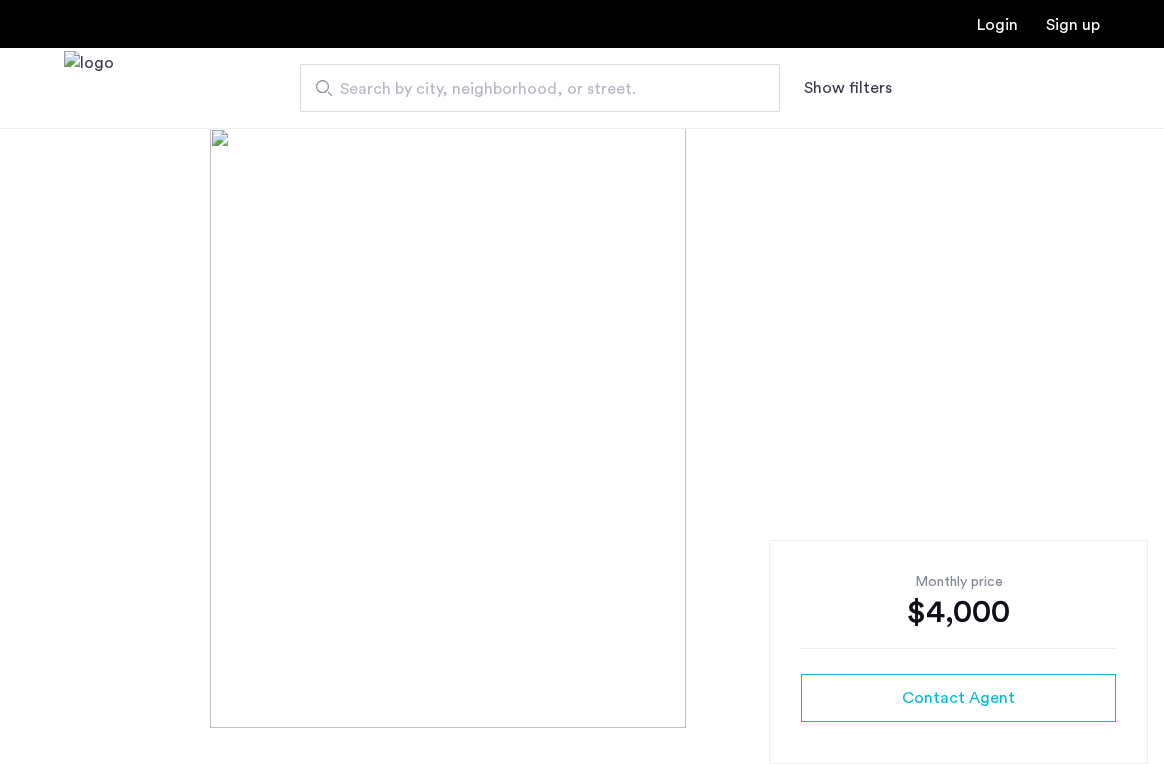 scroll, scrollTop: 0, scrollLeft: 0, axis: both 